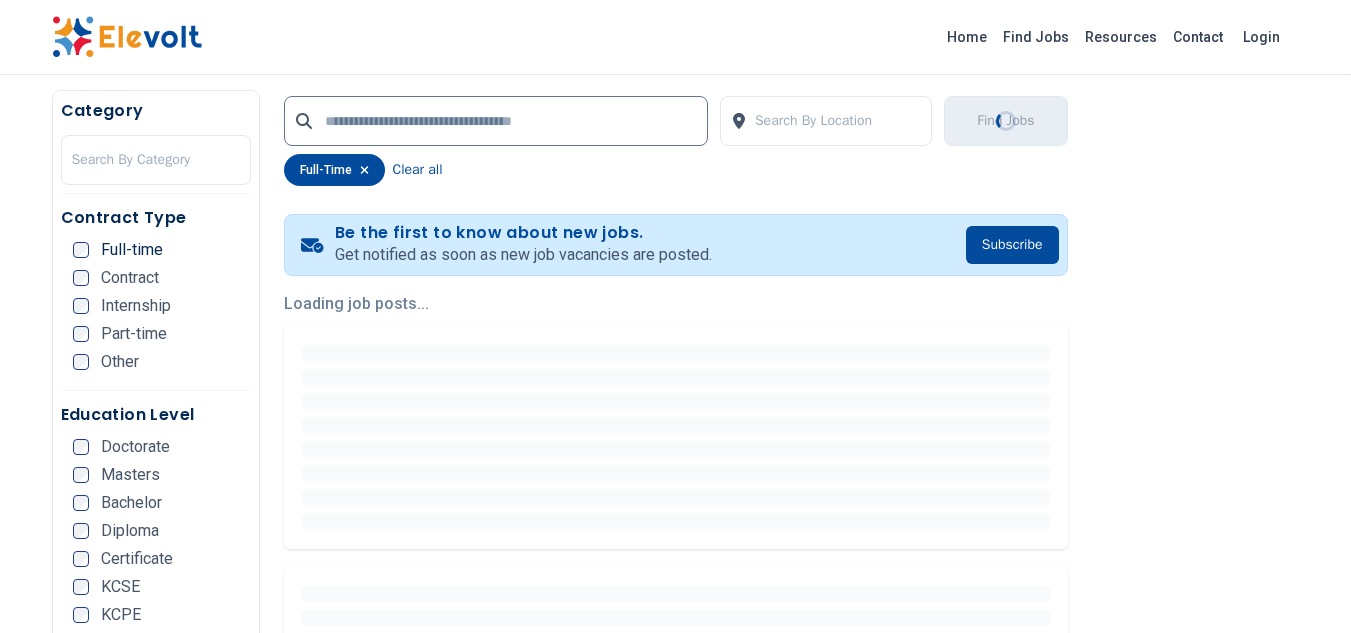 scroll, scrollTop: 373, scrollLeft: 0, axis: vertical 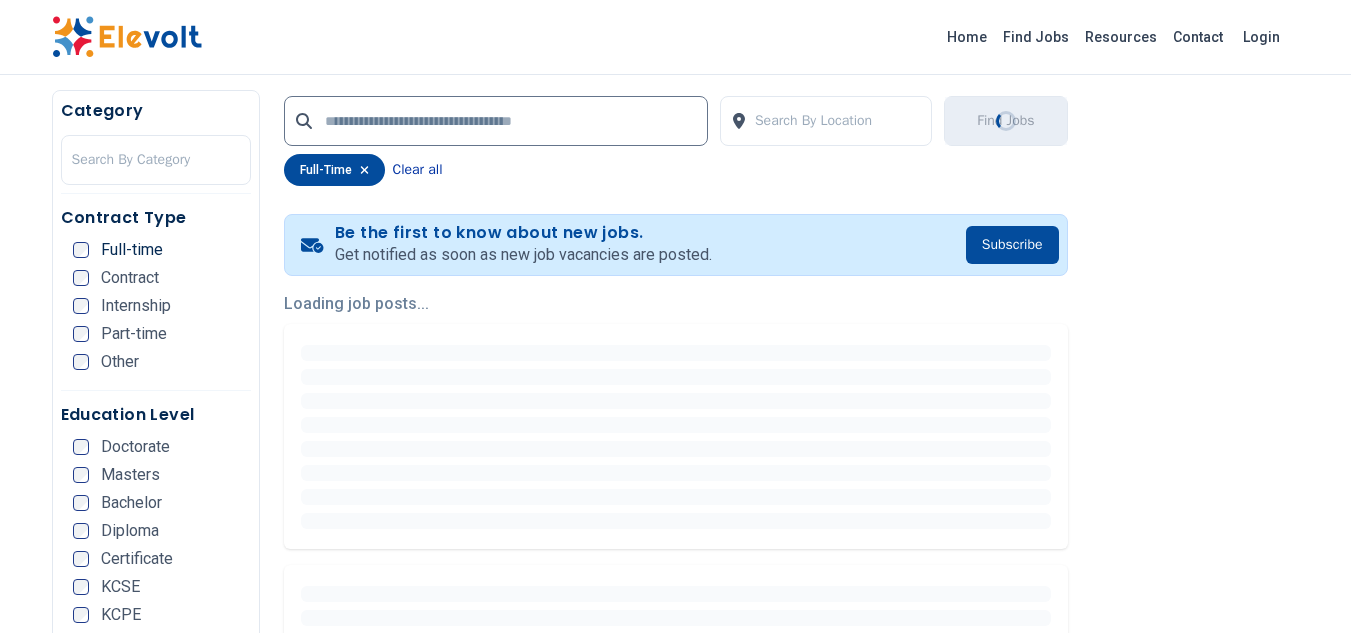 click on "Clear all" at bounding box center [418, 170] 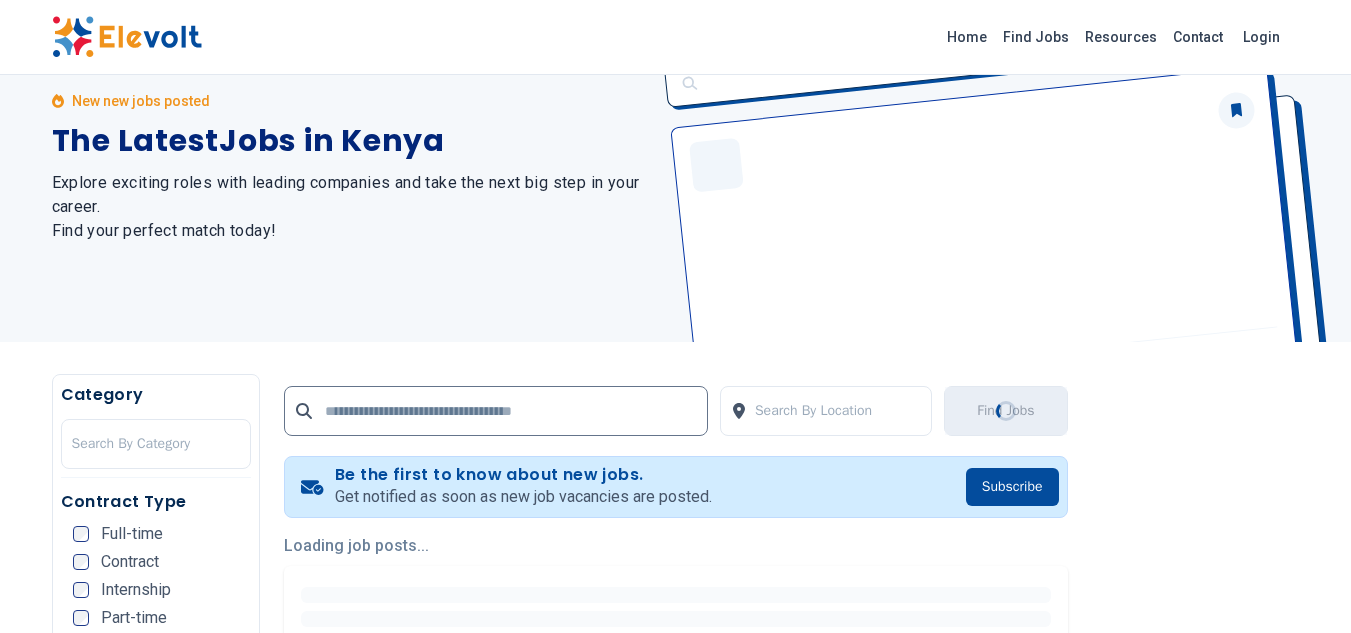 scroll, scrollTop: 0, scrollLeft: 0, axis: both 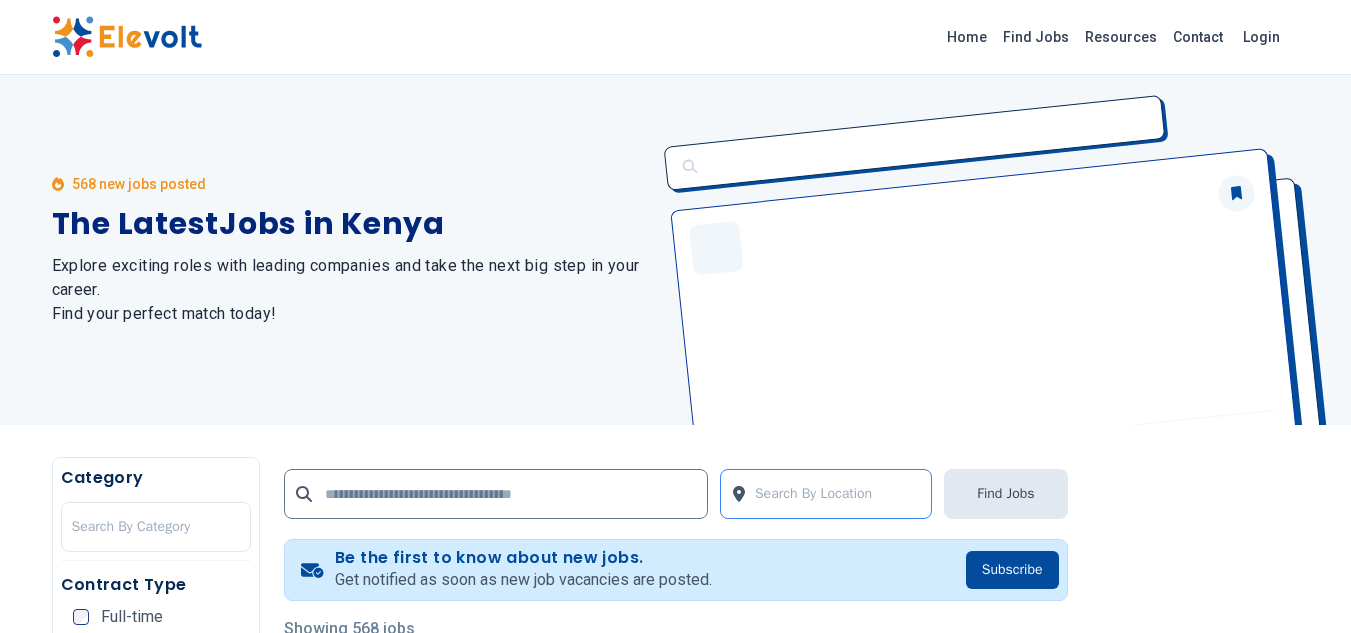 click at bounding box center [838, 494] 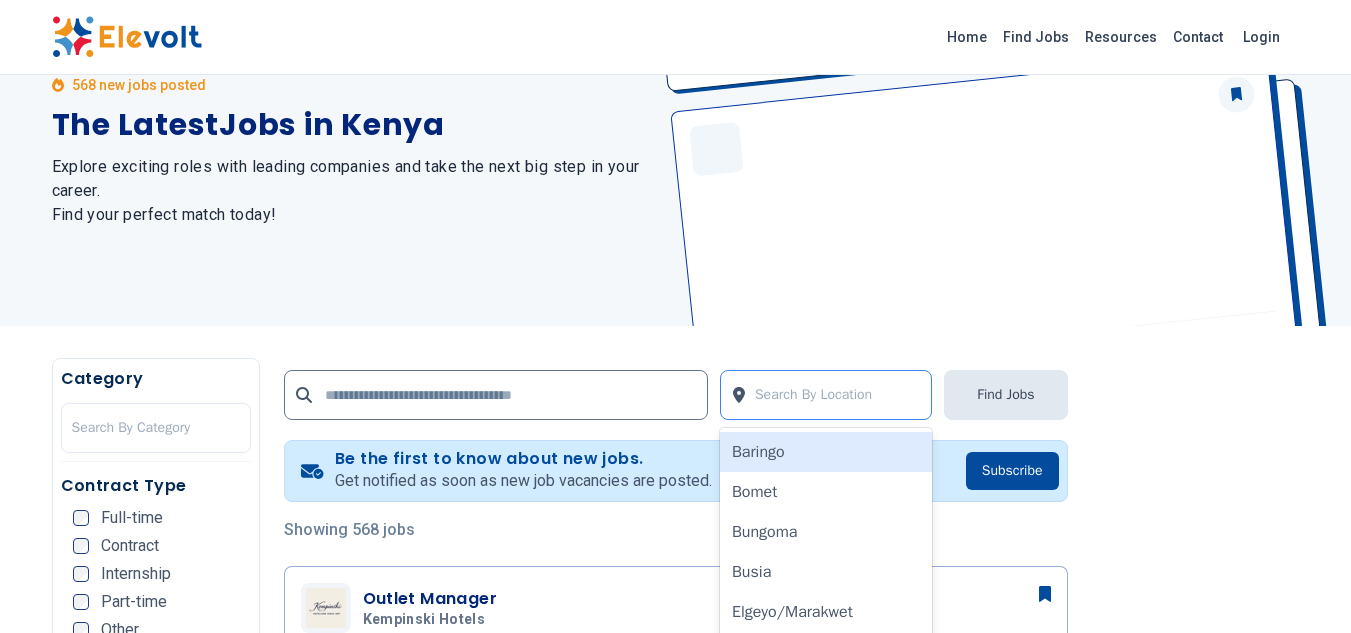 scroll, scrollTop: 202, scrollLeft: 0, axis: vertical 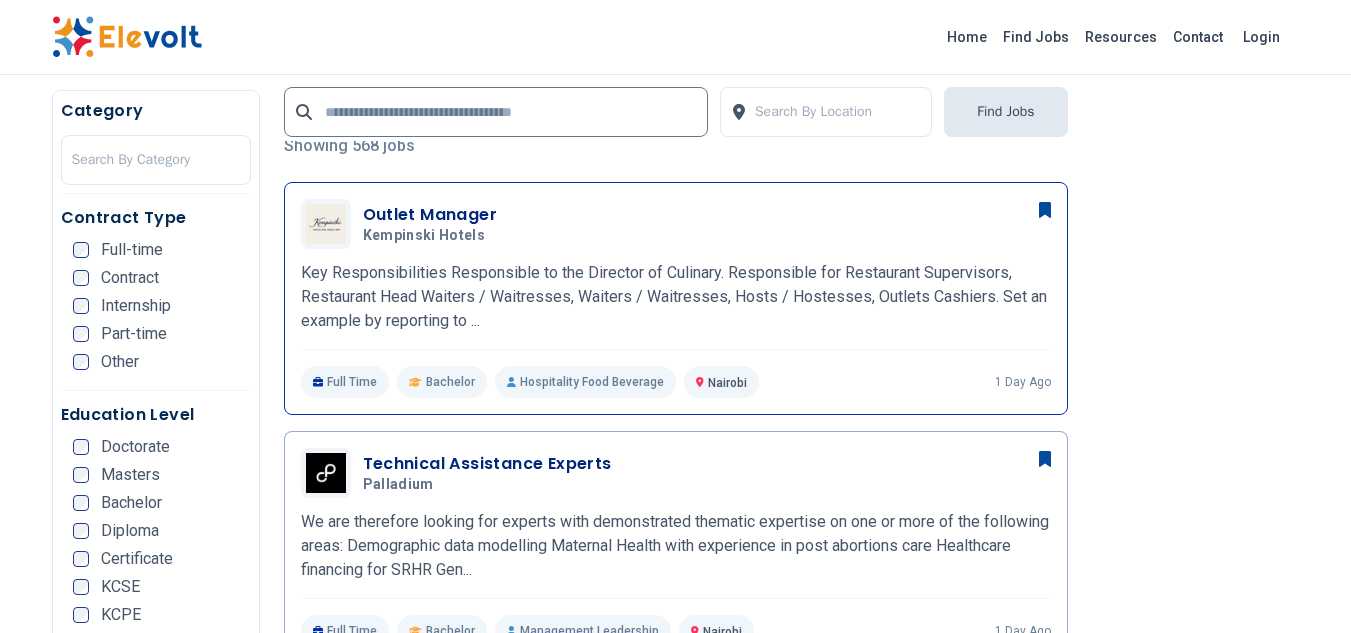 click on "Kempinski Hotels" at bounding box center (424, 236) 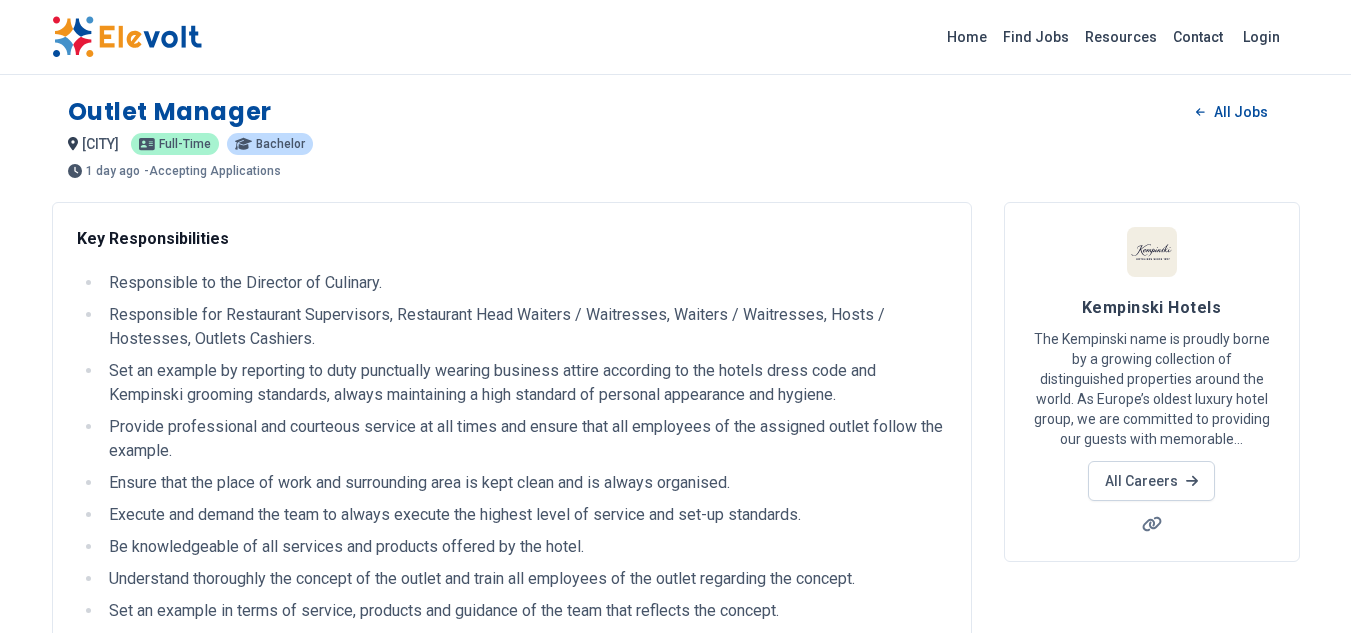 scroll, scrollTop: 0, scrollLeft: 0, axis: both 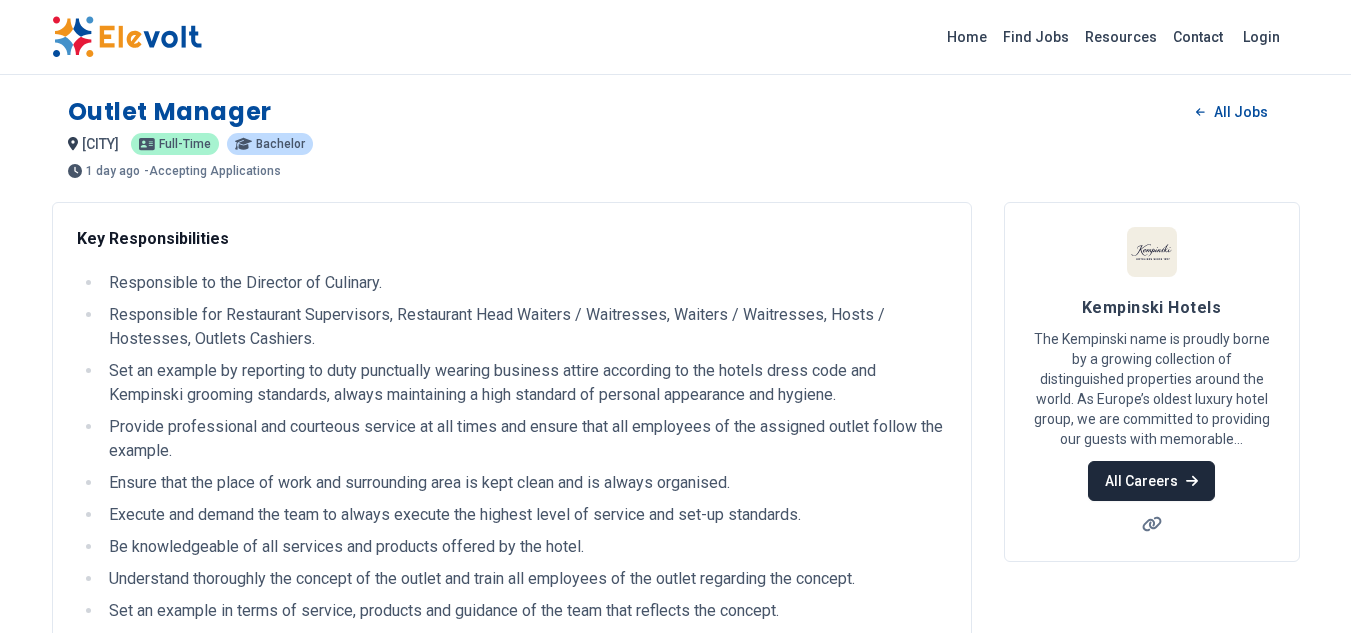 click on "All Careers" at bounding box center (1151, 481) 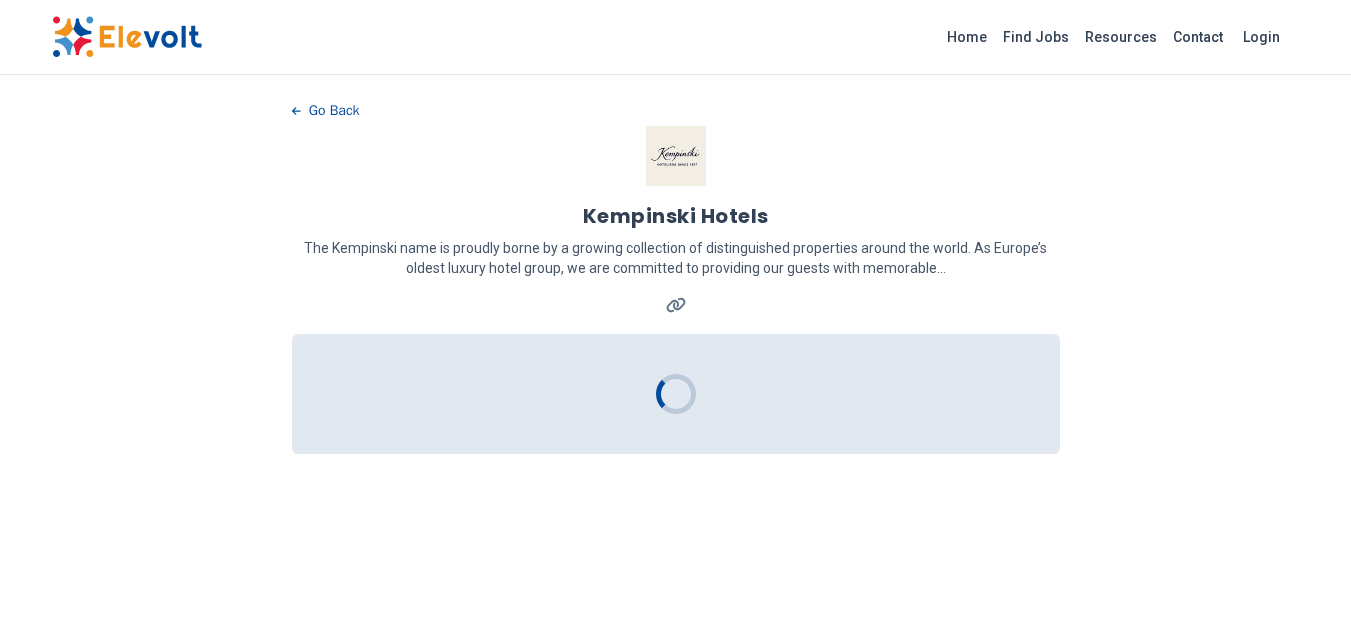 scroll, scrollTop: 0, scrollLeft: 0, axis: both 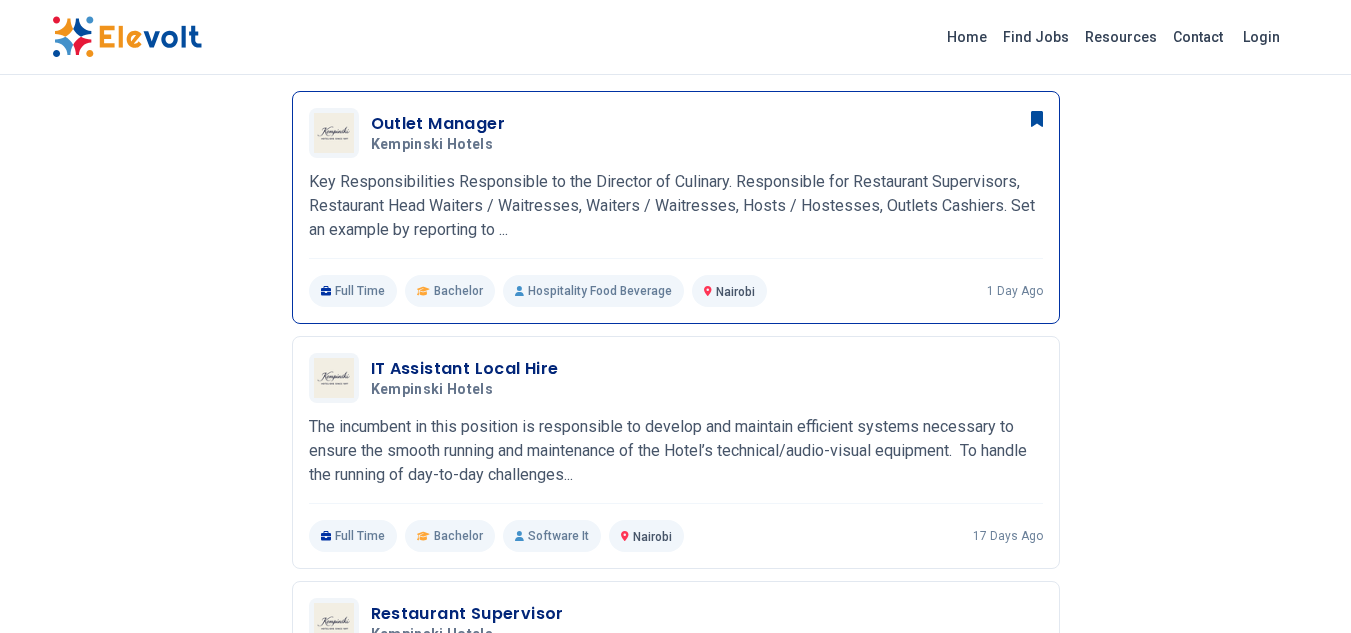 click on "Outlet Manager" at bounding box center (438, 124) 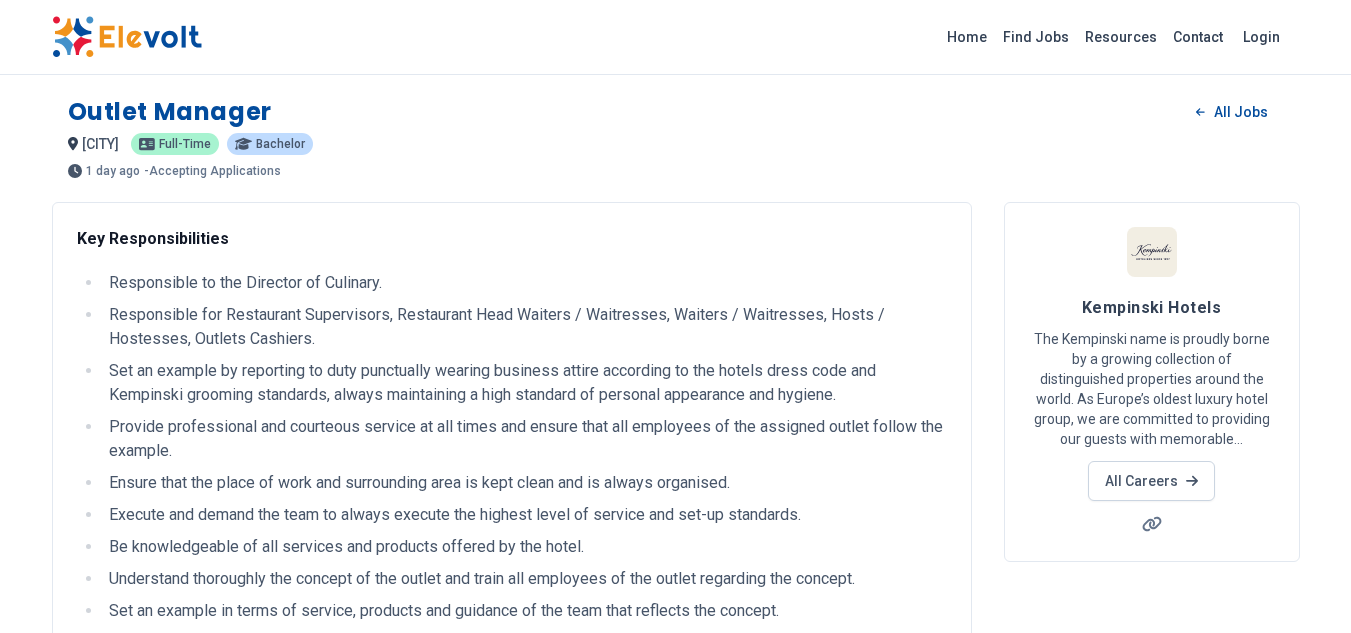 scroll, scrollTop: 0, scrollLeft: 0, axis: both 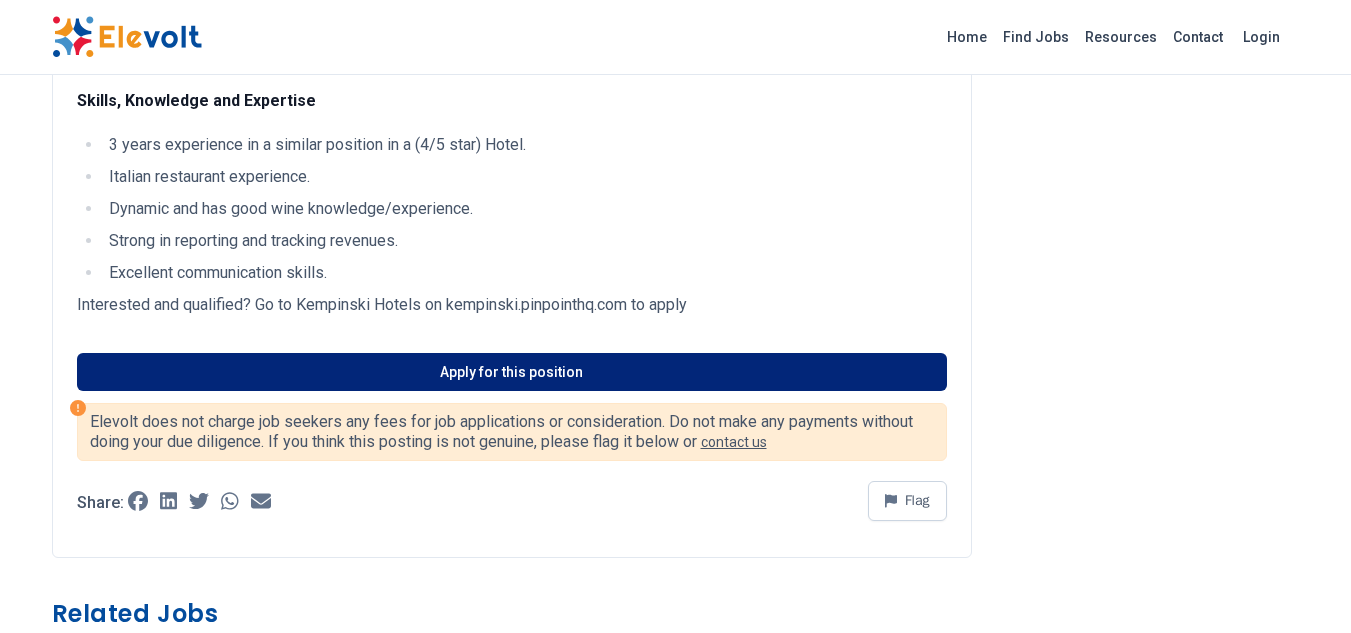 click on "Apply for this position" at bounding box center [512, 372] 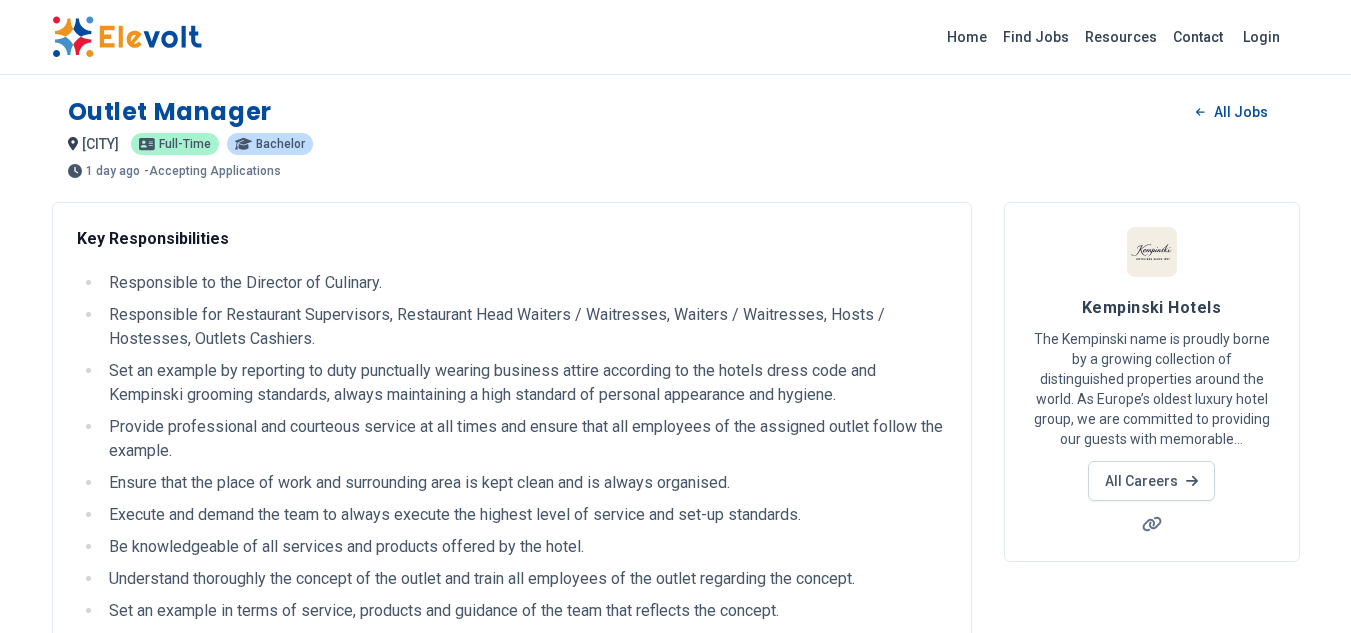 scroll, scrollTop: 0, scrollLeft: 0, axis: both 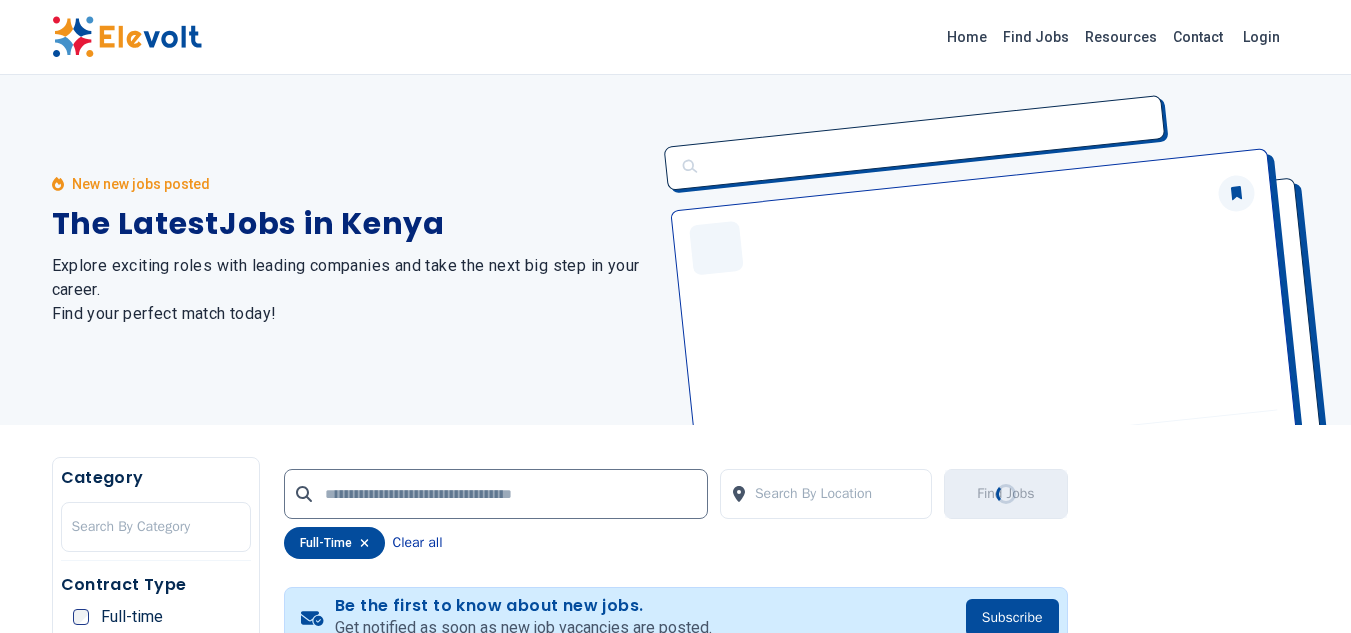 click on "Clear all" at bounding box center [418, 543] 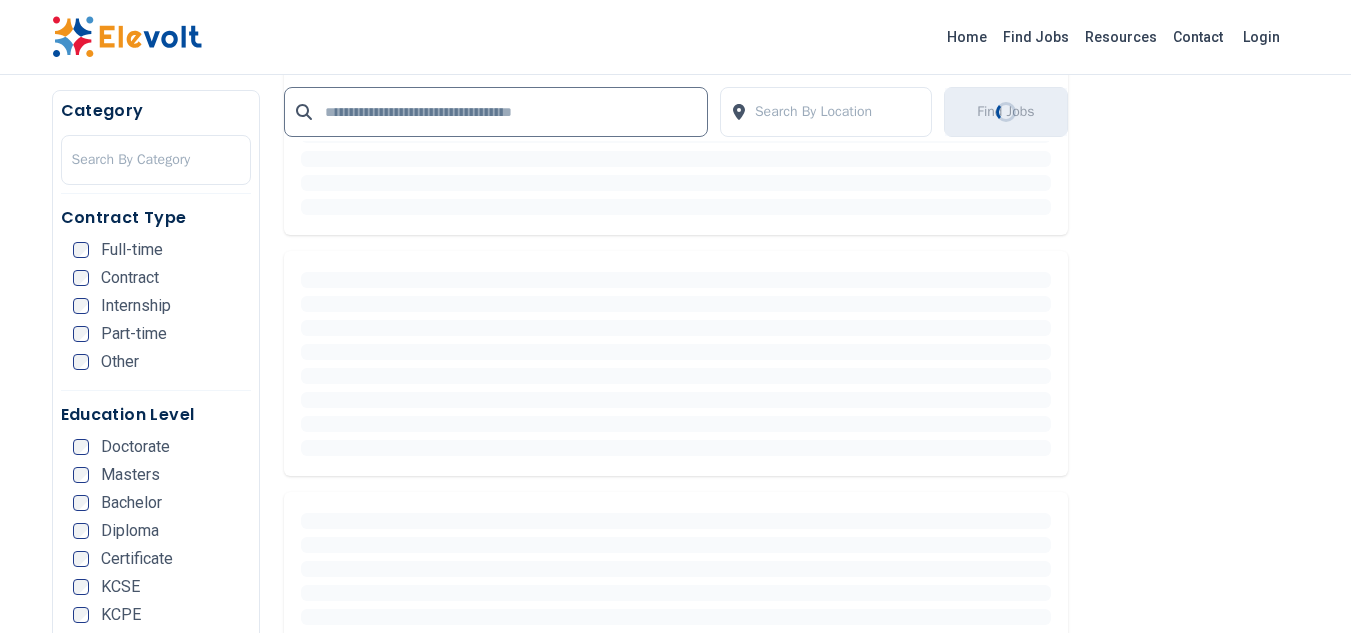 scroll, scrollTop: 669, scrollLeft: 0, axis: vertical 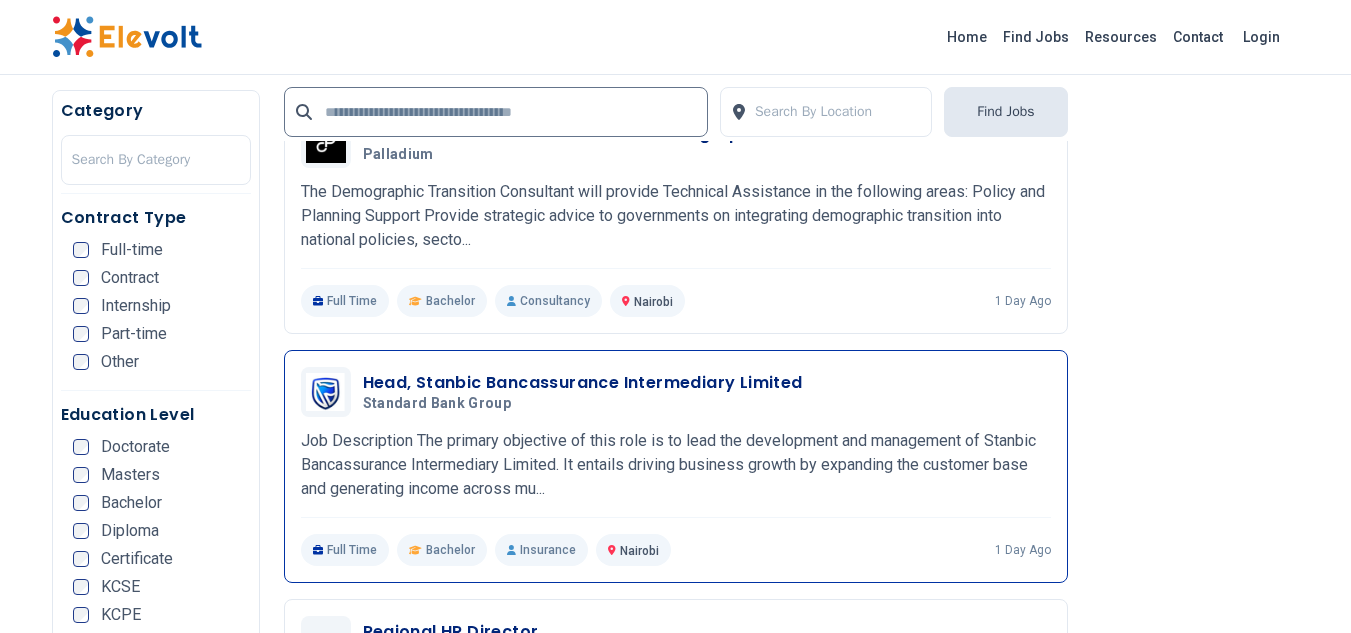 click on "Head, Stanbic Bancassurance Intermediary Limited" at bounding box center [583, 383] 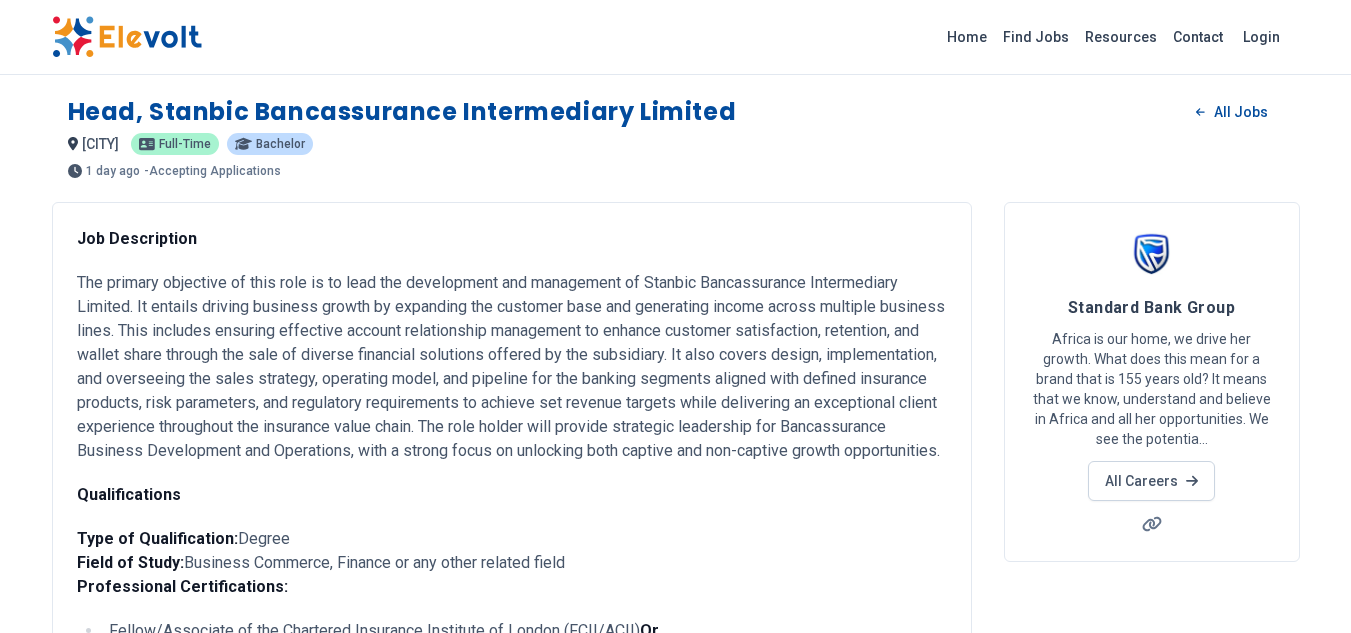 scroll, scrollTop: 0, scrollLeft: 0, axis: both 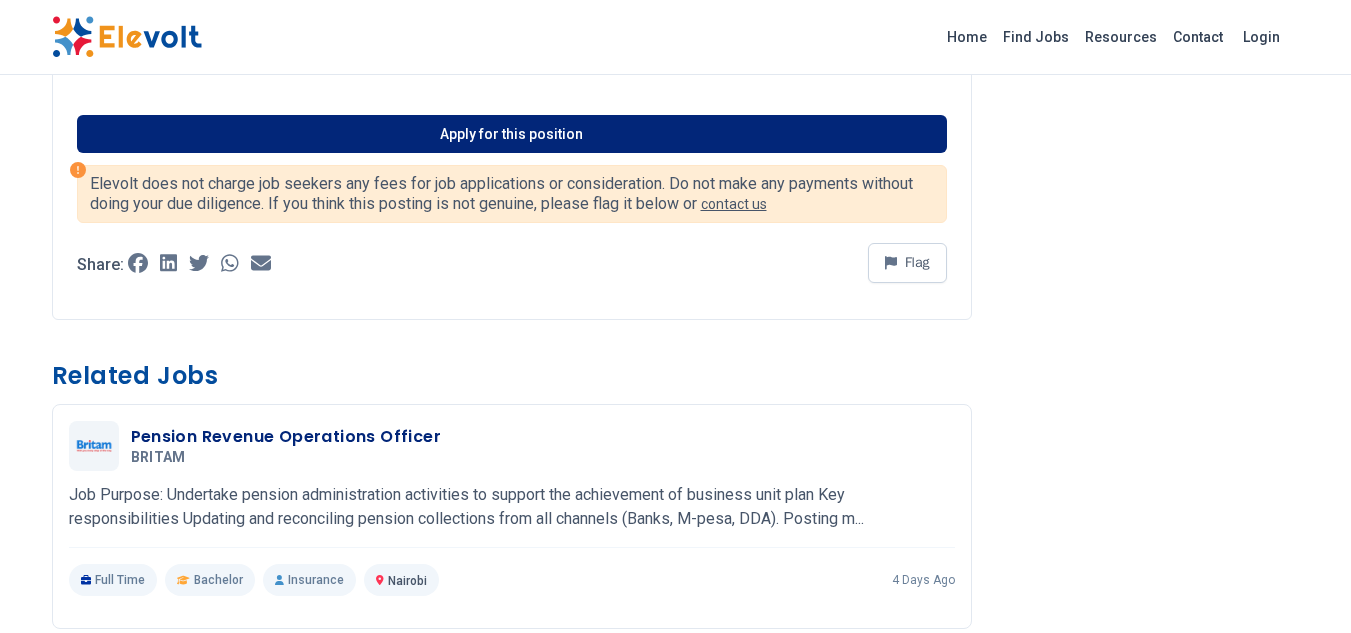 click on "Apply for this position" at bounding box center (512, 134) 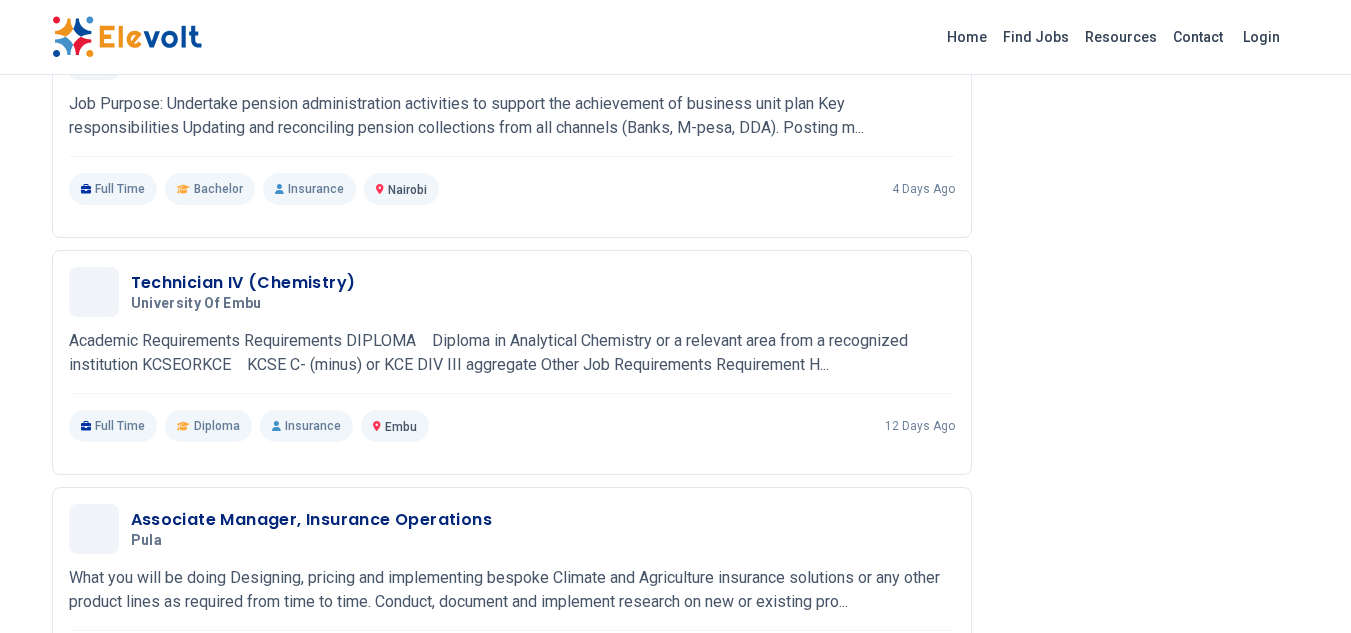 scroll, scrollTop: 1773, scrollLeft: 0, axis: vertical 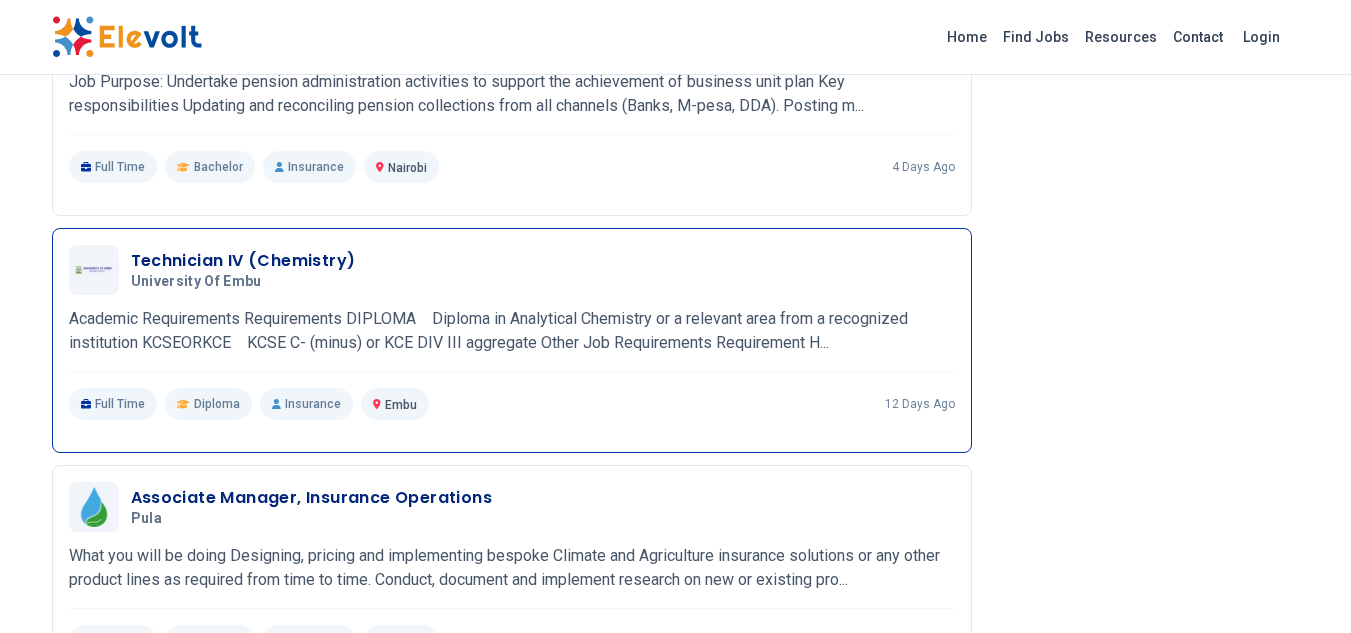 click on "Technician IV (Chemistry) University of Embu [DATE] [DATE] [CITY] KE Academic Requirements
Requirements
DIPLOMA 	Diploma in Analytical Chemistry or a relevant area from a recognized institution
KCSEORKCE 	KCSE C- (minus) or KCE DIV III aggregate
Other Job Requirements
Requirement
Have at least three (3) years relevant work experience as a Technician or comparable position preferably in an institution of higher learning;
Demonstrate ability to maintain laboratory equipment
Be able to supervise students during practical sessions
Have evidence of computer literacy.
NB: Registration with a professional body will be an added advantage.
Full Time   Diploma   Insurance   [CITY] KE 12 days ago" at bounding box center (512, 332) 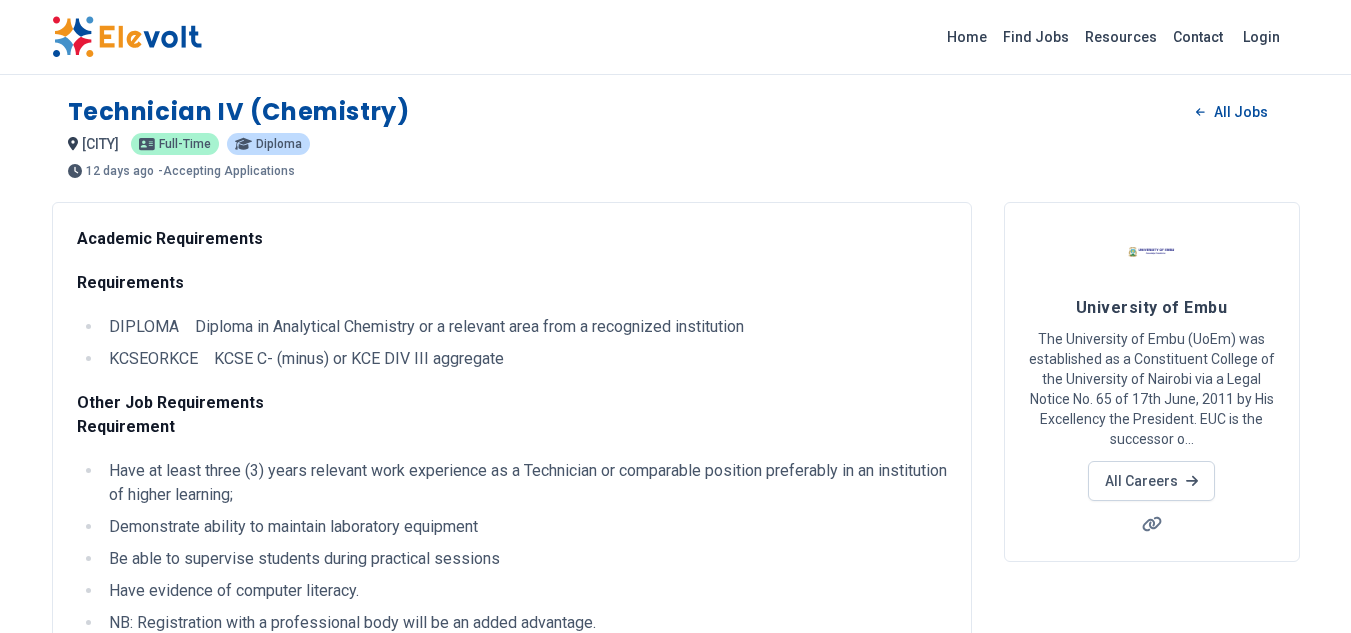 scroll, scrollTop: 0, scrollLeft: 0, axis: both 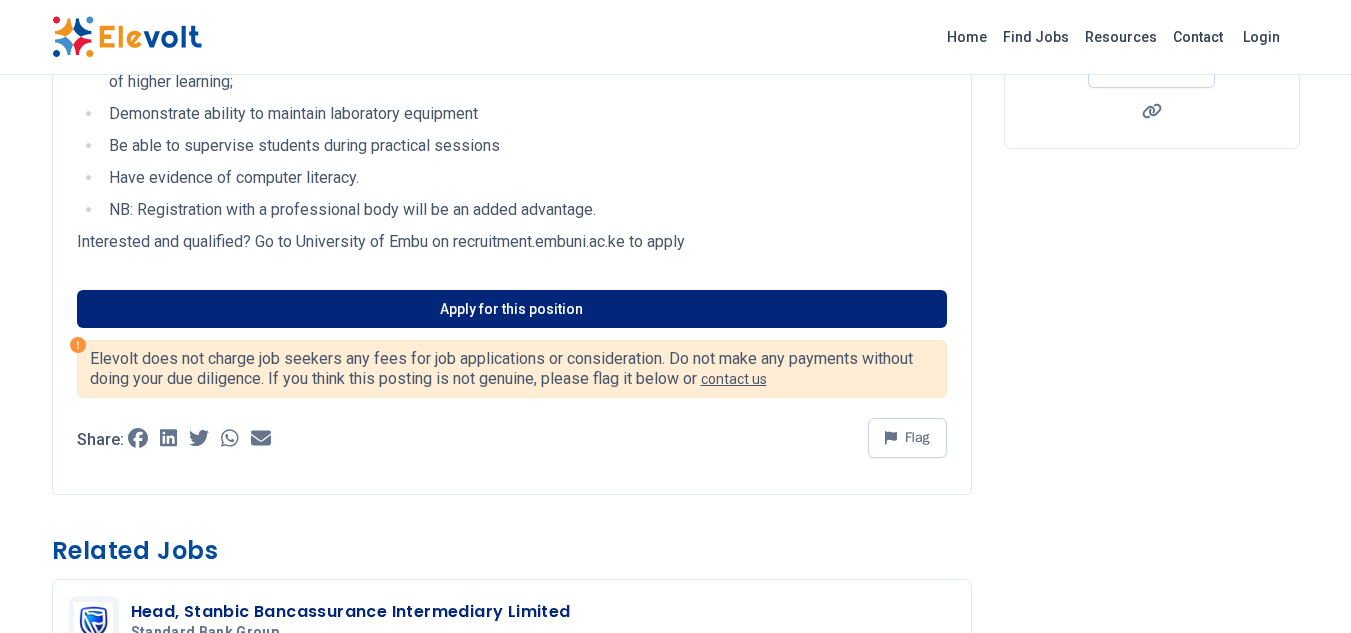 click on "Apply for this position" at bounding box center (512, 309) 